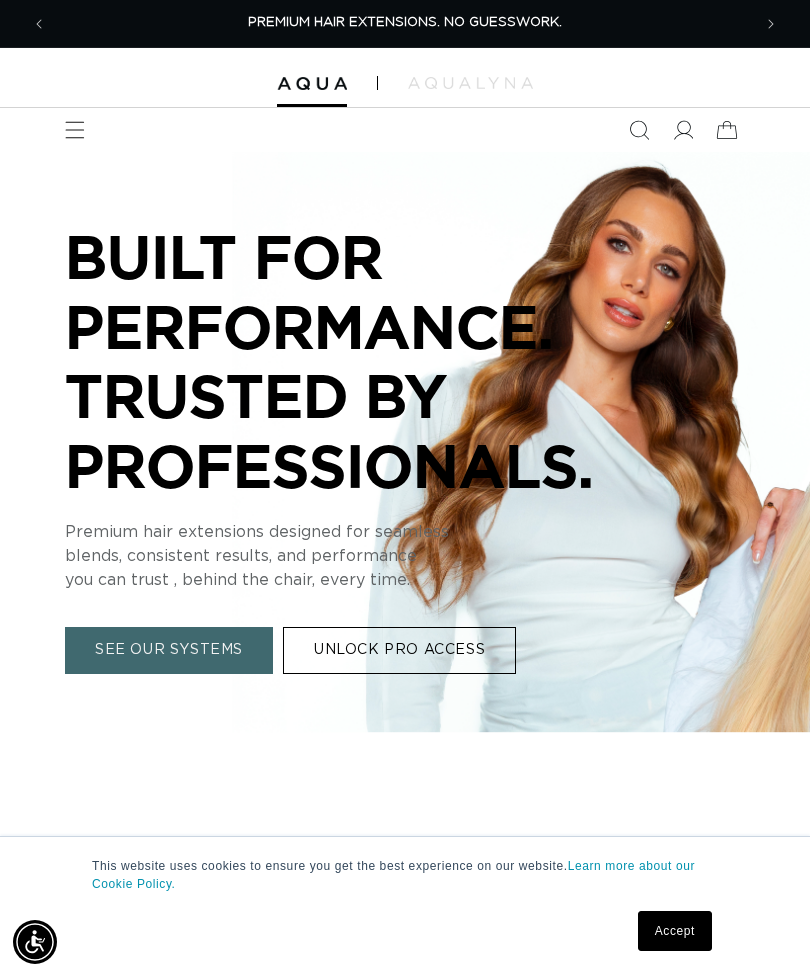 scroll, scrollTop: 0, scrollLeft: 0, axis: both 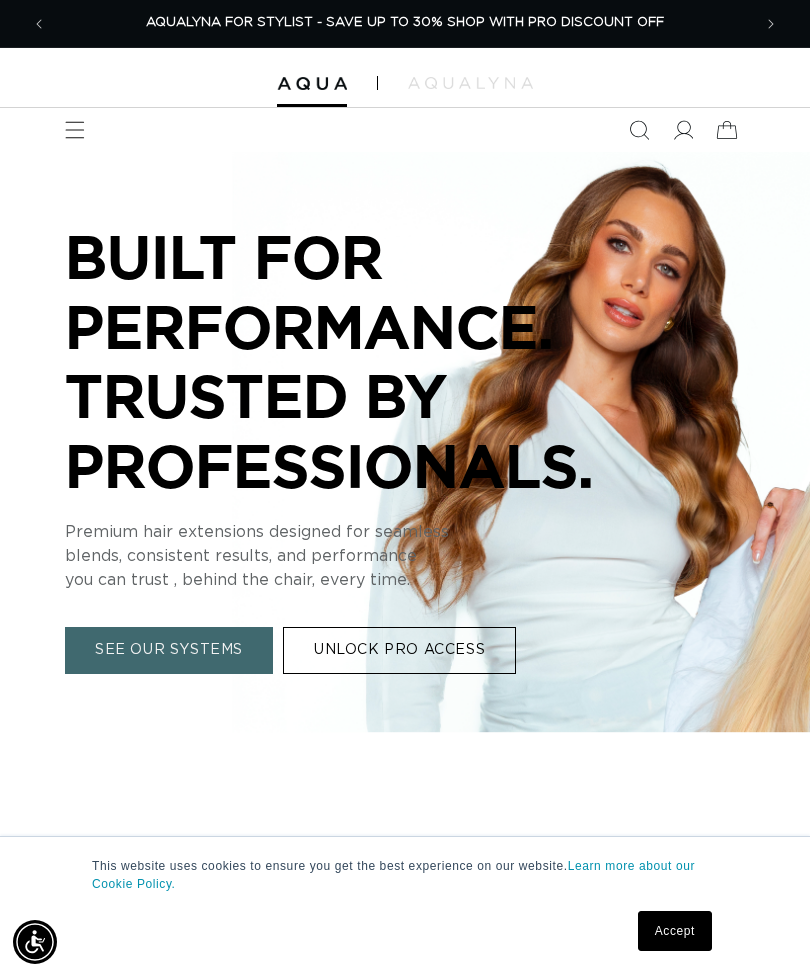 click on "Accept" at bounding box center (675, 931) 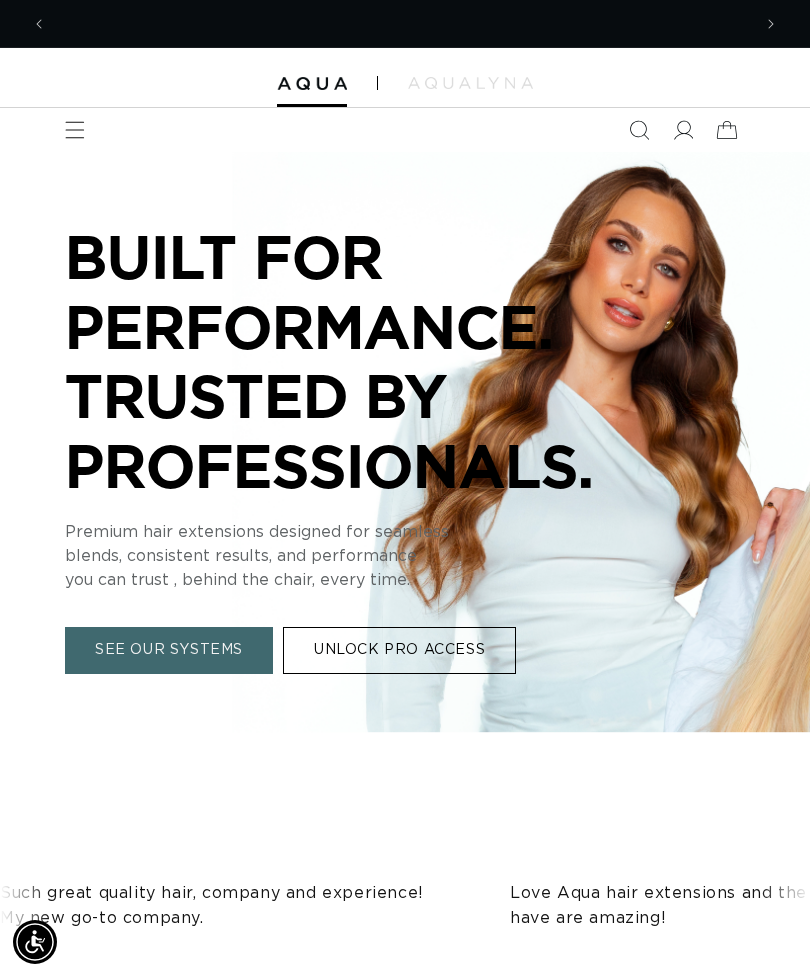 scroll, scrollTop: 0, scrollLeft: 0, axis: both 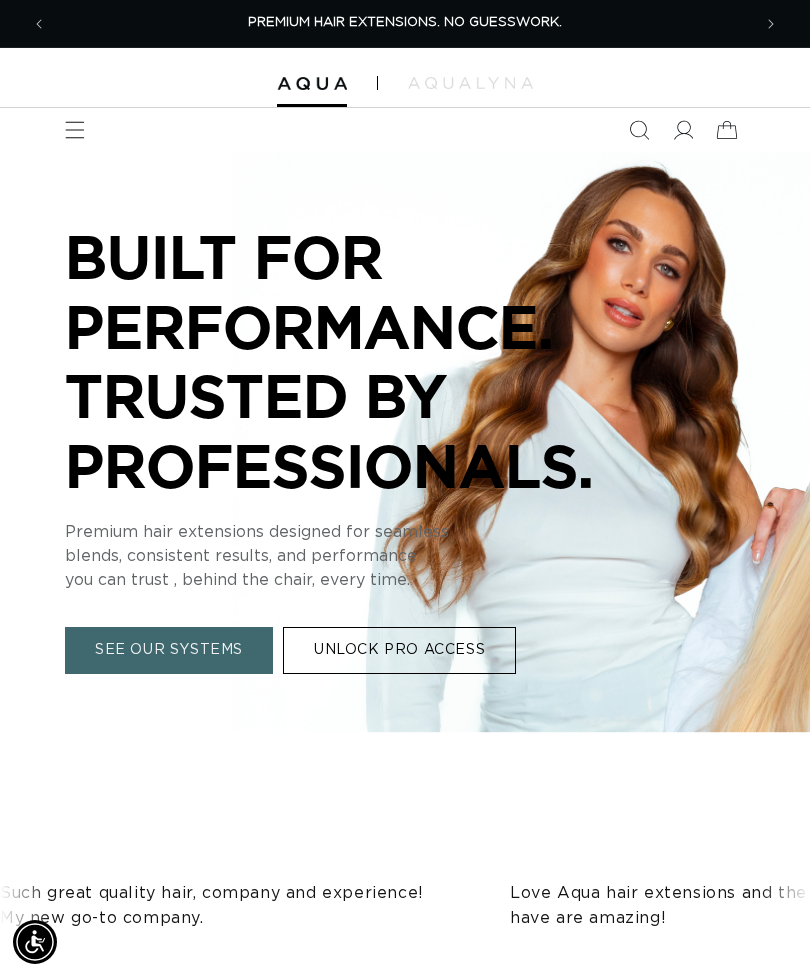 click at bounding box center (75, 130) 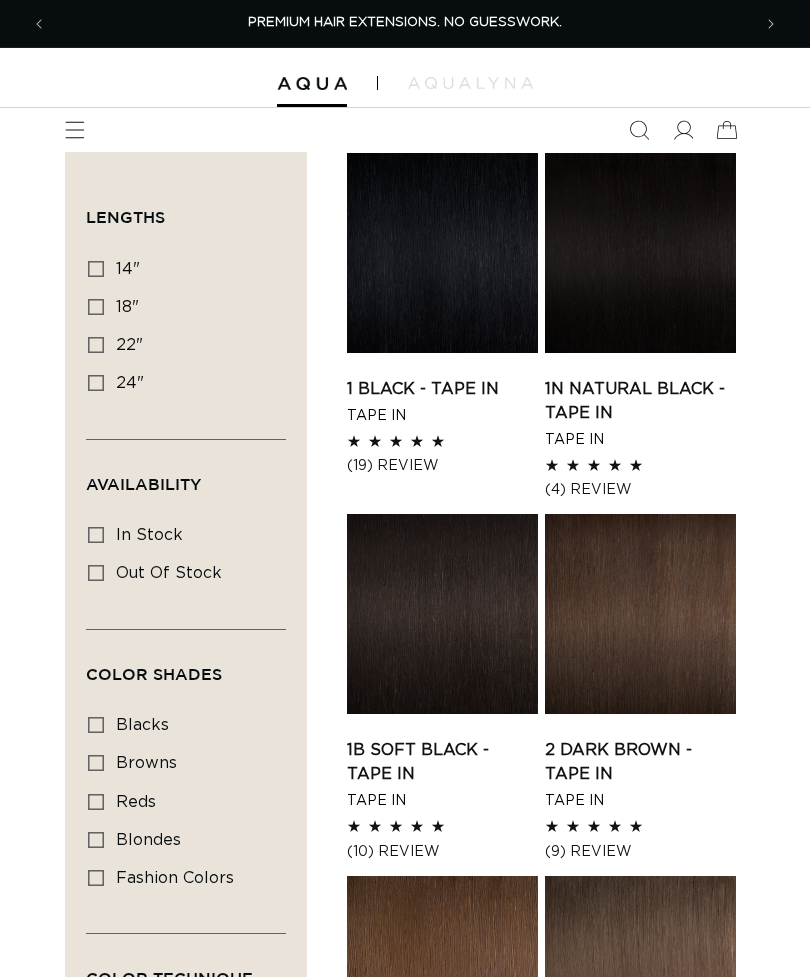 scroll, scrollTop: 0, scrollLeft: 0, axis: both 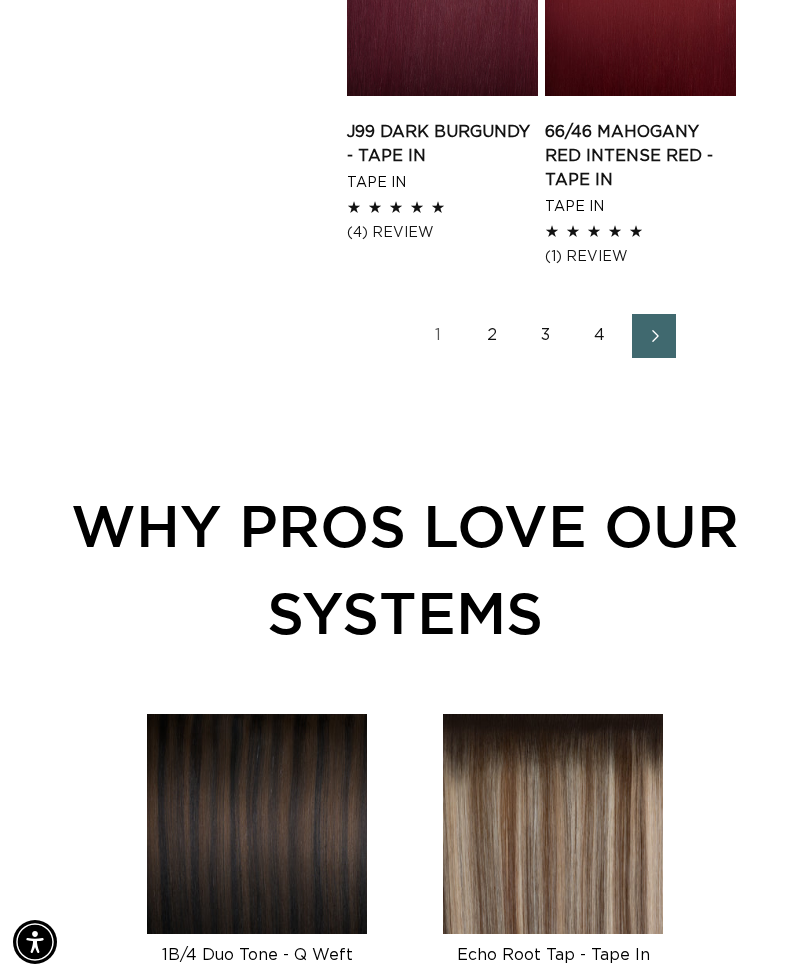 click on "2" at bounding box center [492, 336] 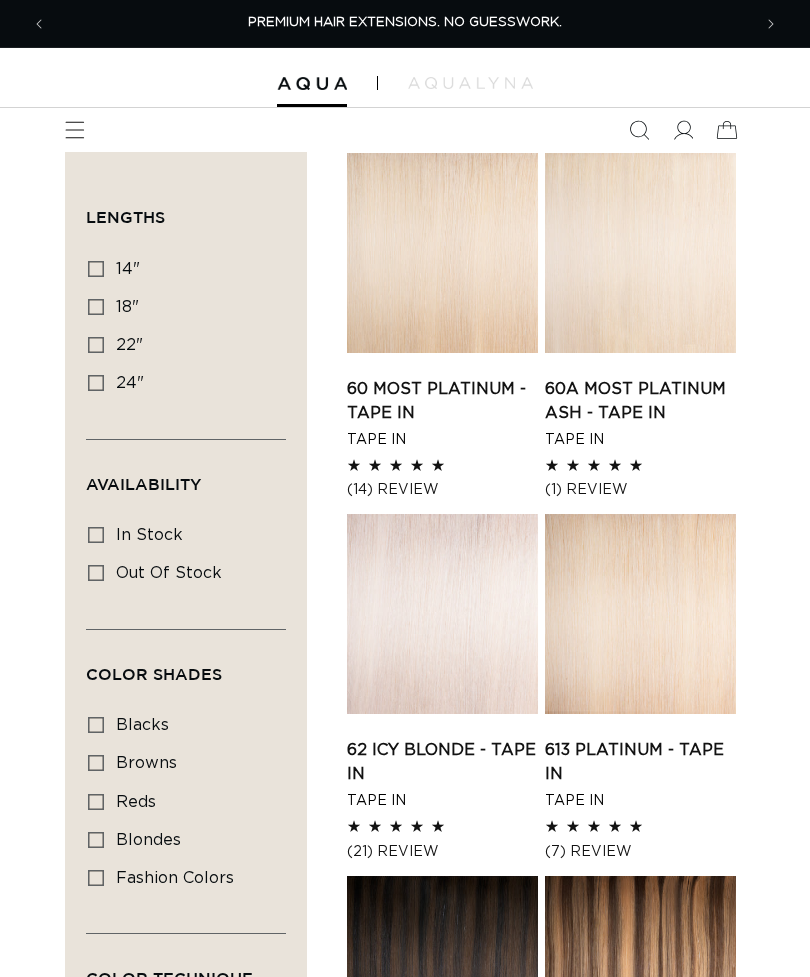 scroll, scrollTop: 0, scrollLeft: 0, axis: both 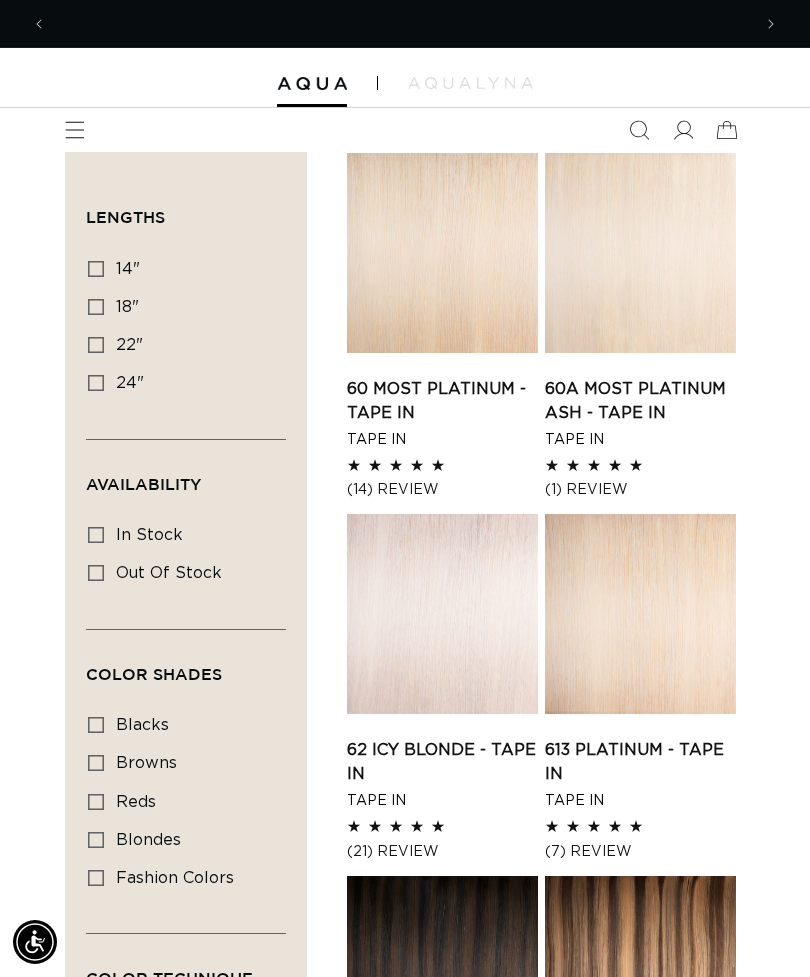 click 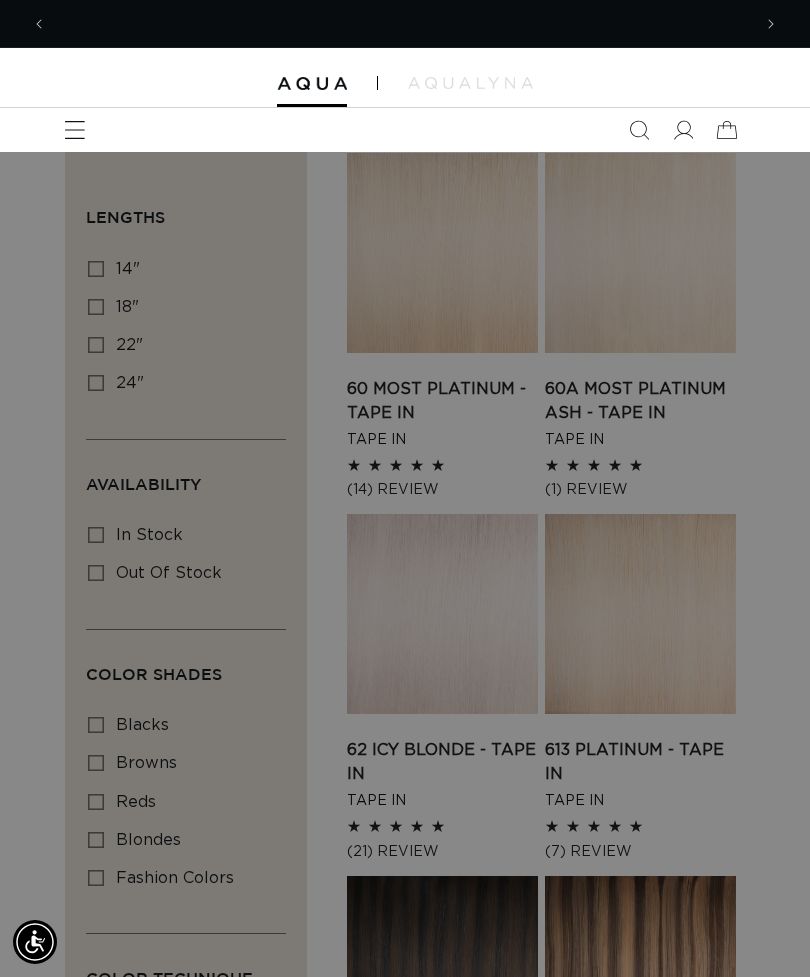 scroll, scrollTop: 0, scrollLeft: 704, axis: horizontal 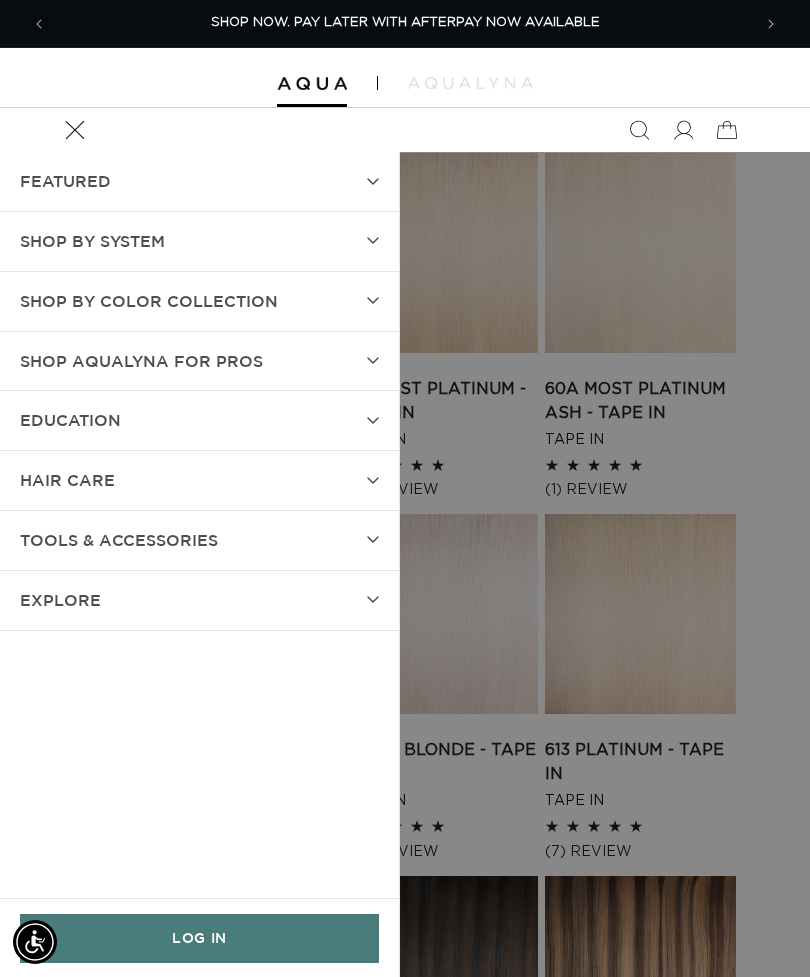 click on "SHOP BY SYSTEM" at bounding box center (199, 241) 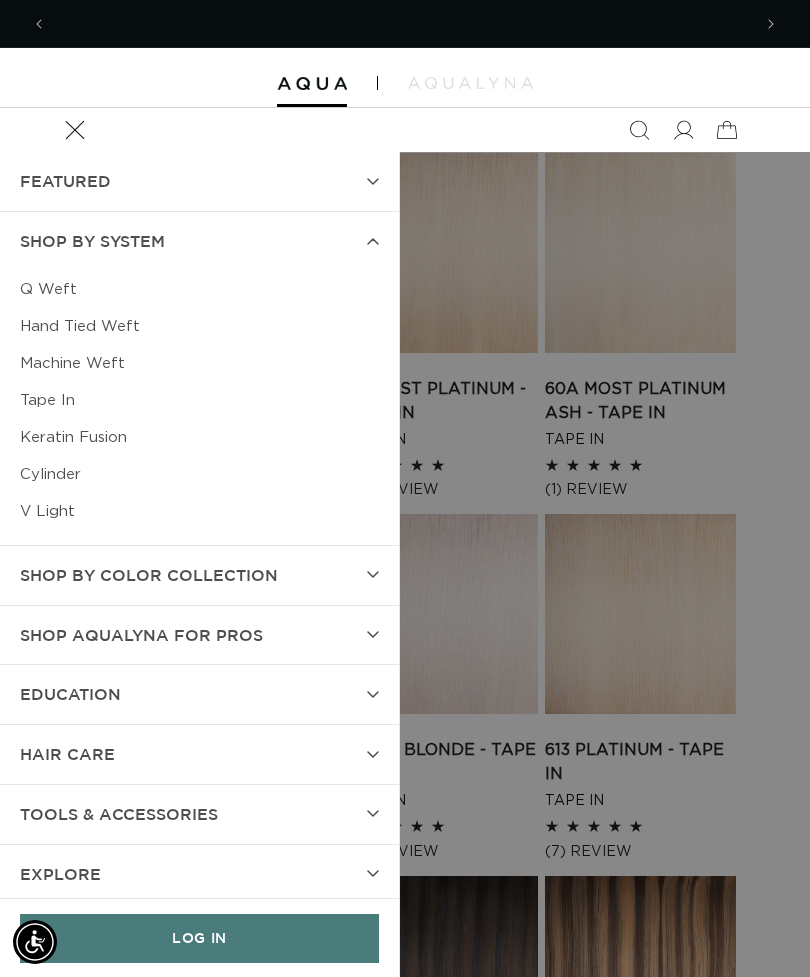 scroll, scrollTop: 0, scrollLeft: 0, axis: both 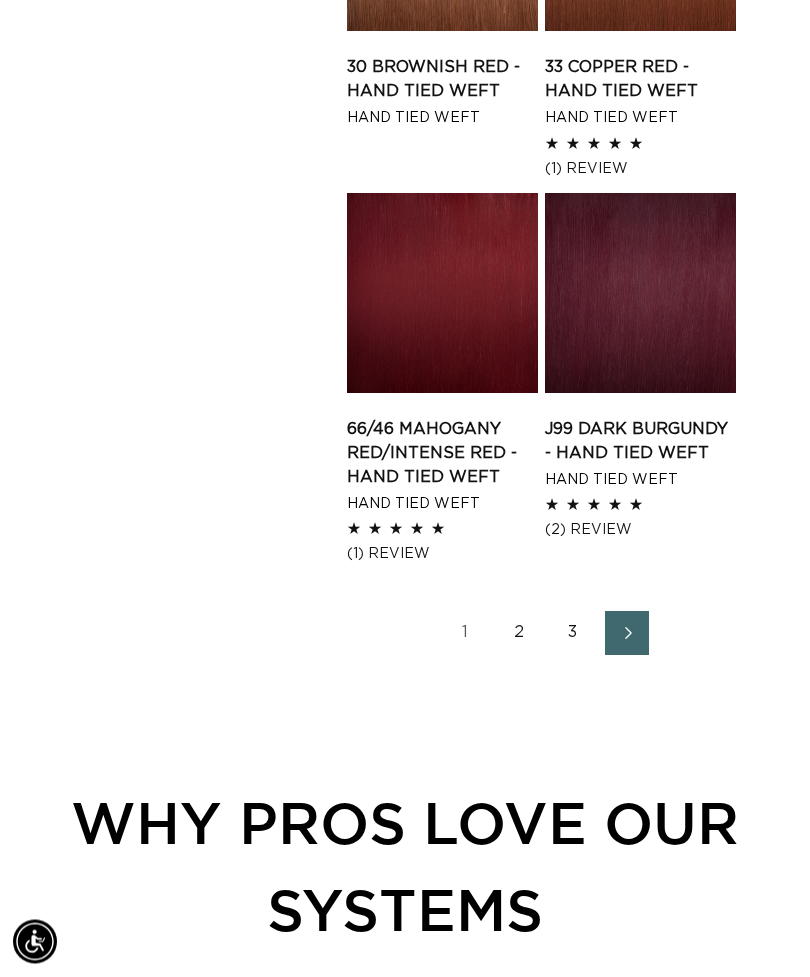click on "2" at bounding box center (519, 634) 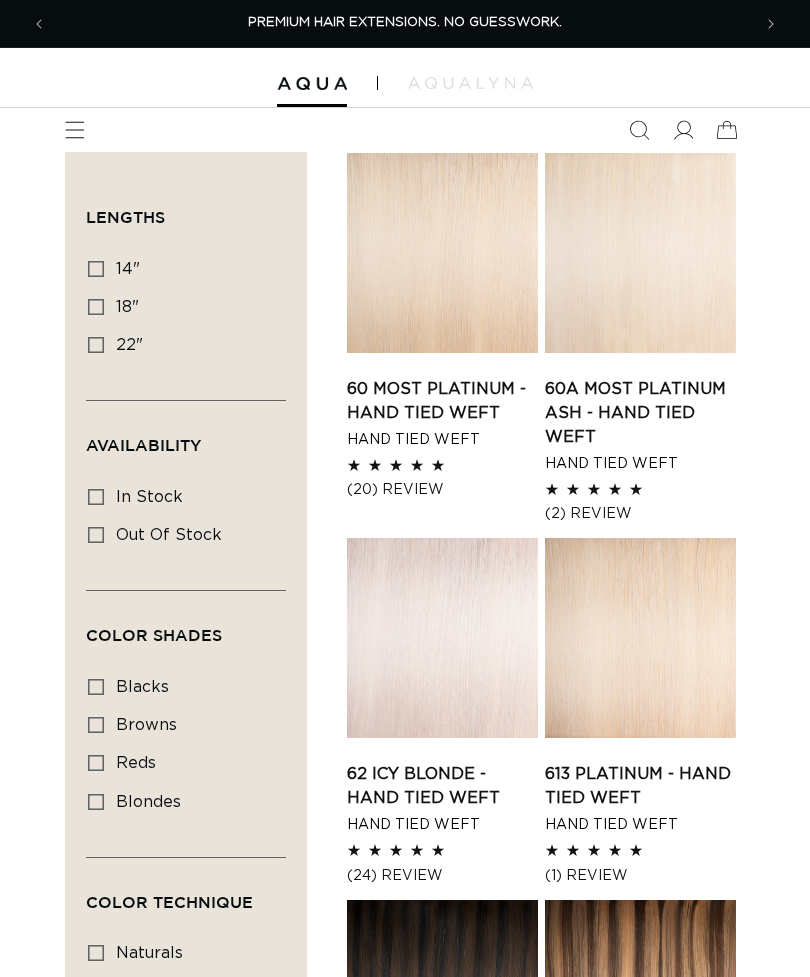 scroll, scrollTop: 0, scrollLeft: 0, axis: both 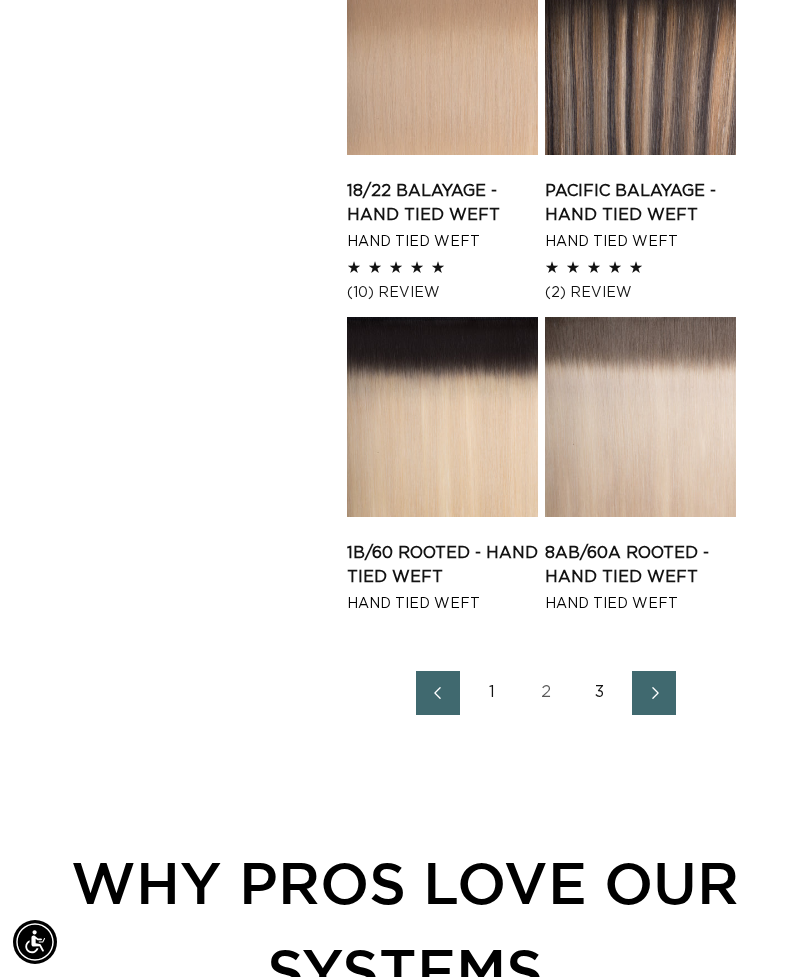 click at bounding box center [654, 693] 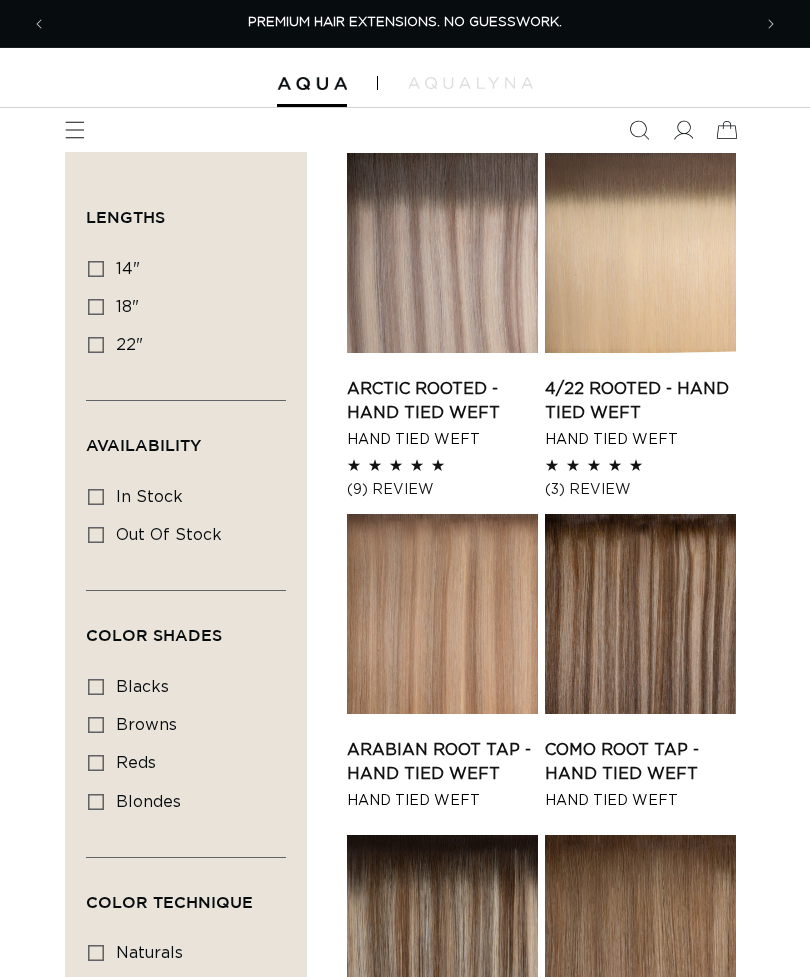 scroll, scrollTop: 0, scrollLeft: 0, axis: both 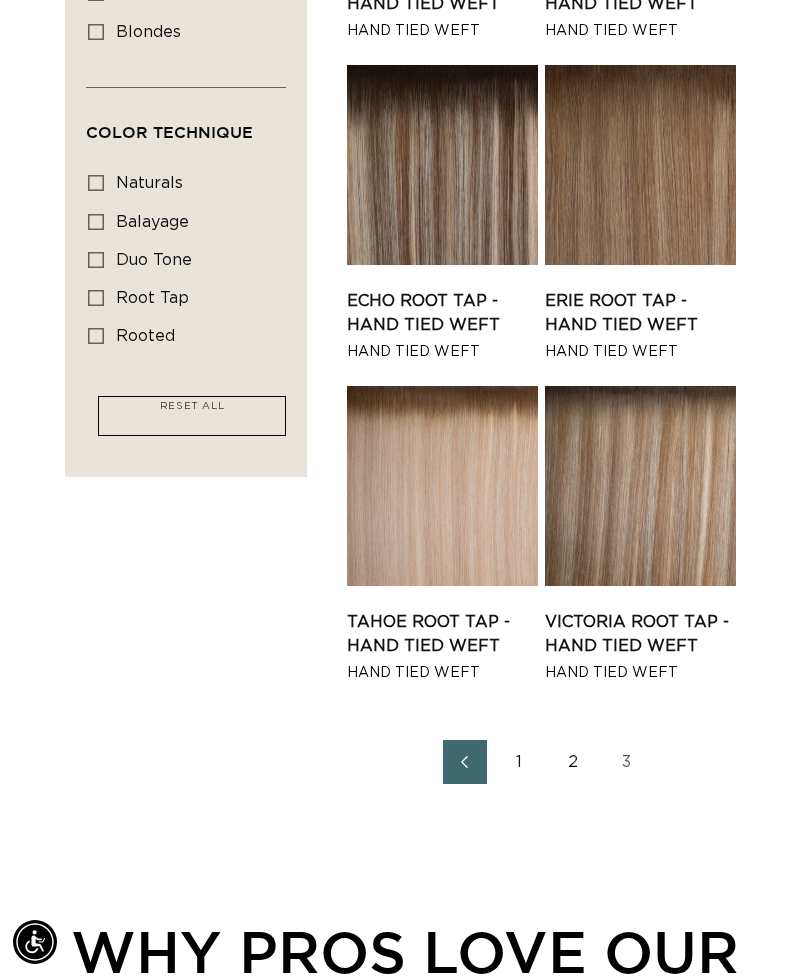 click on "1" at bounding box center [519, 762] 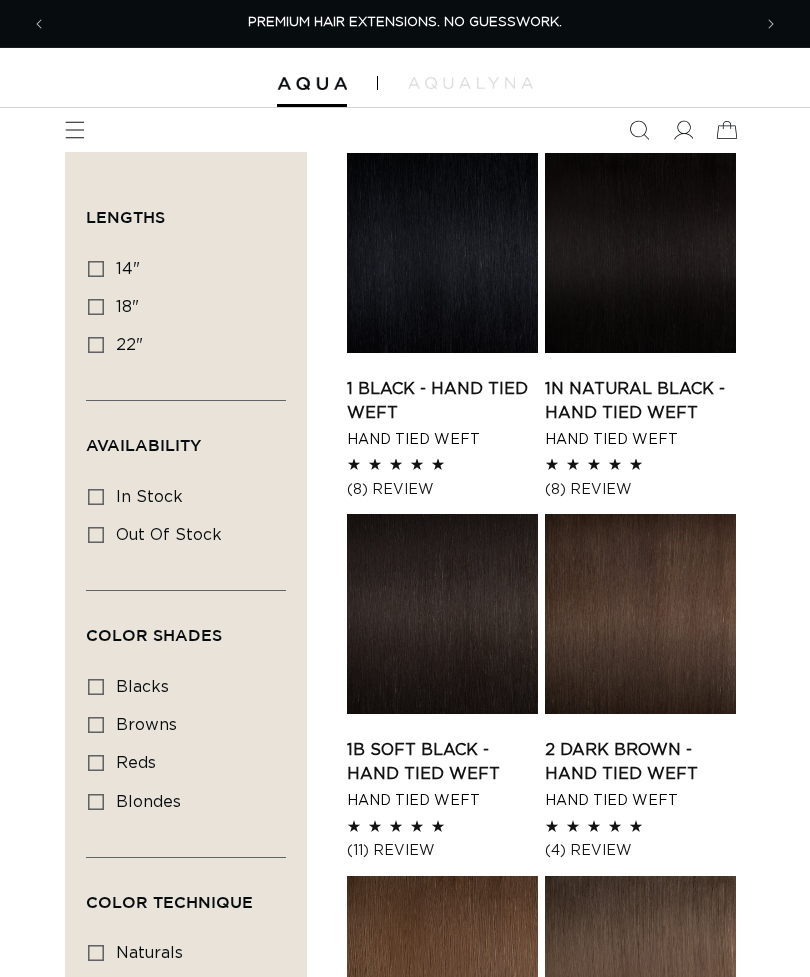 scroll, scrollTop: 142, scrollLeft: 0, axis: vertical 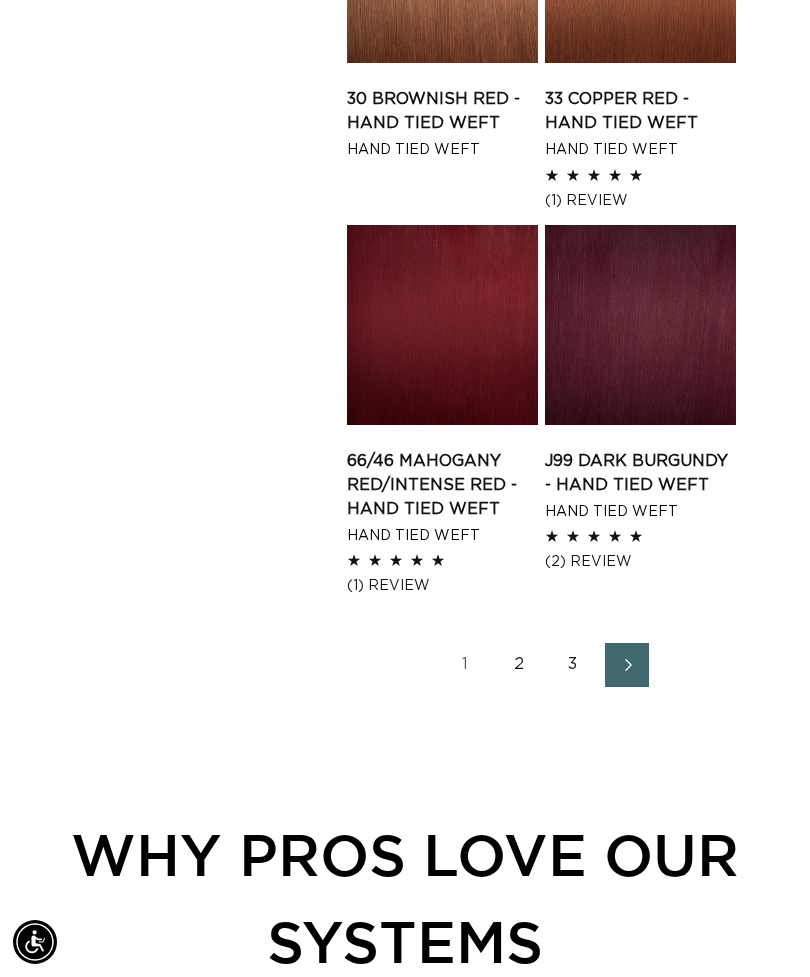 click on "2" at bounding box center [519, 665] 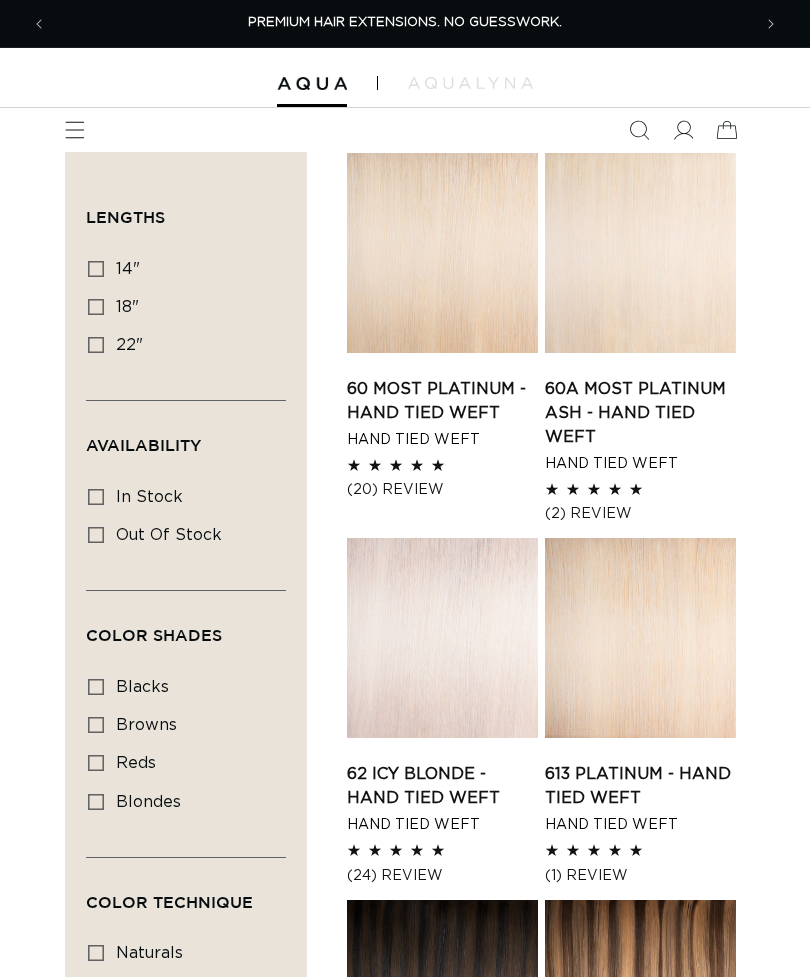 scroll, scrollTop: 97, scrollLeft: 0, axis: vertical 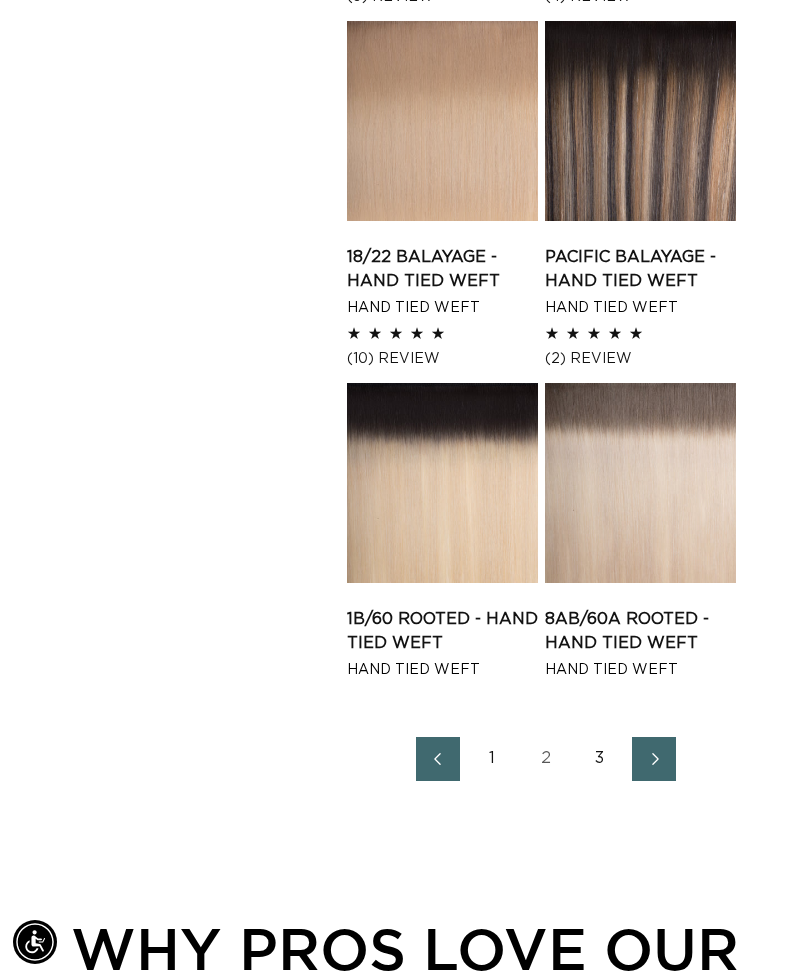 click 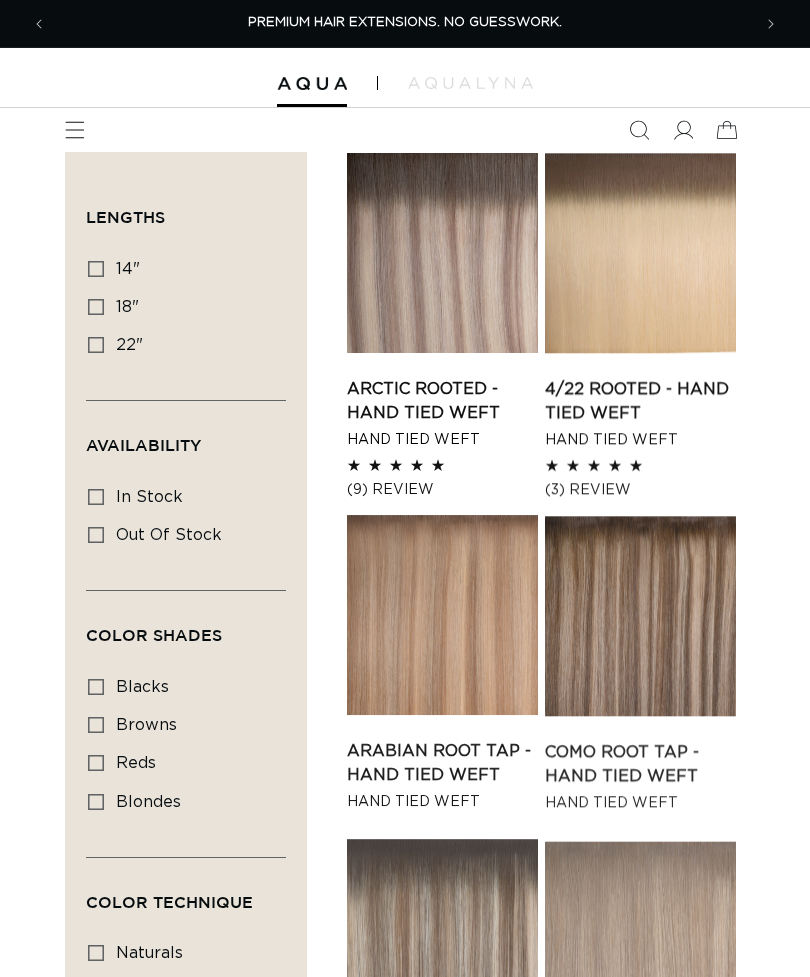 scroll, scrollTop: 0, scrollLeft: 0, axis: both 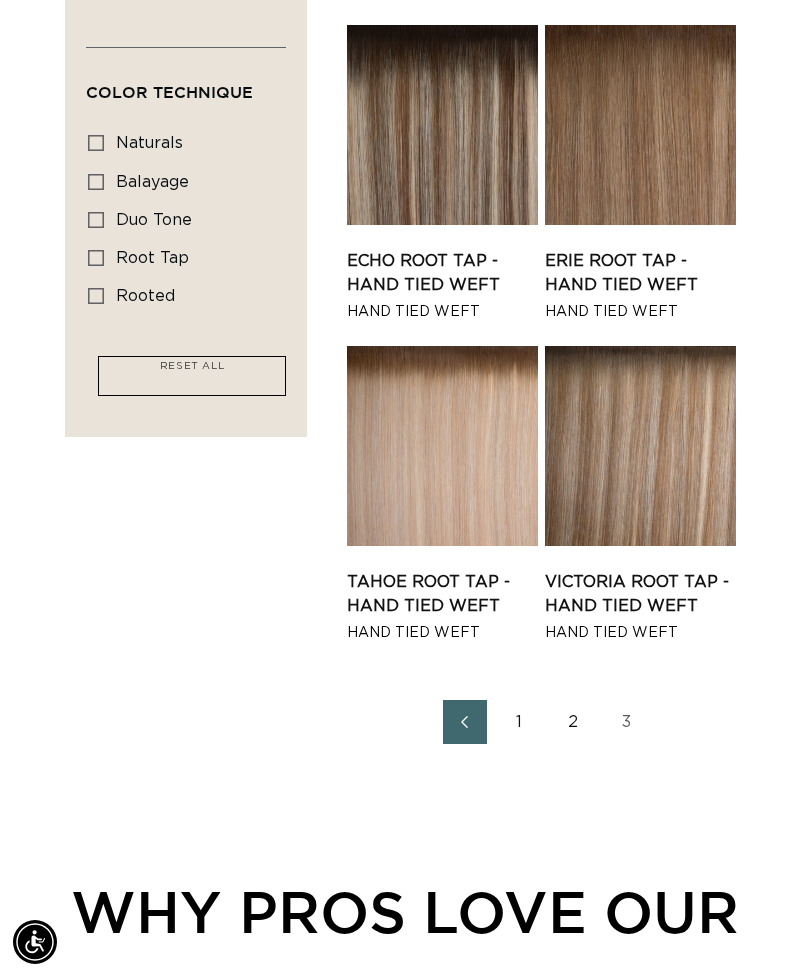 click on "Tahoe Root Tap - Hand Tied Weft" at bounding box center (442, 594) 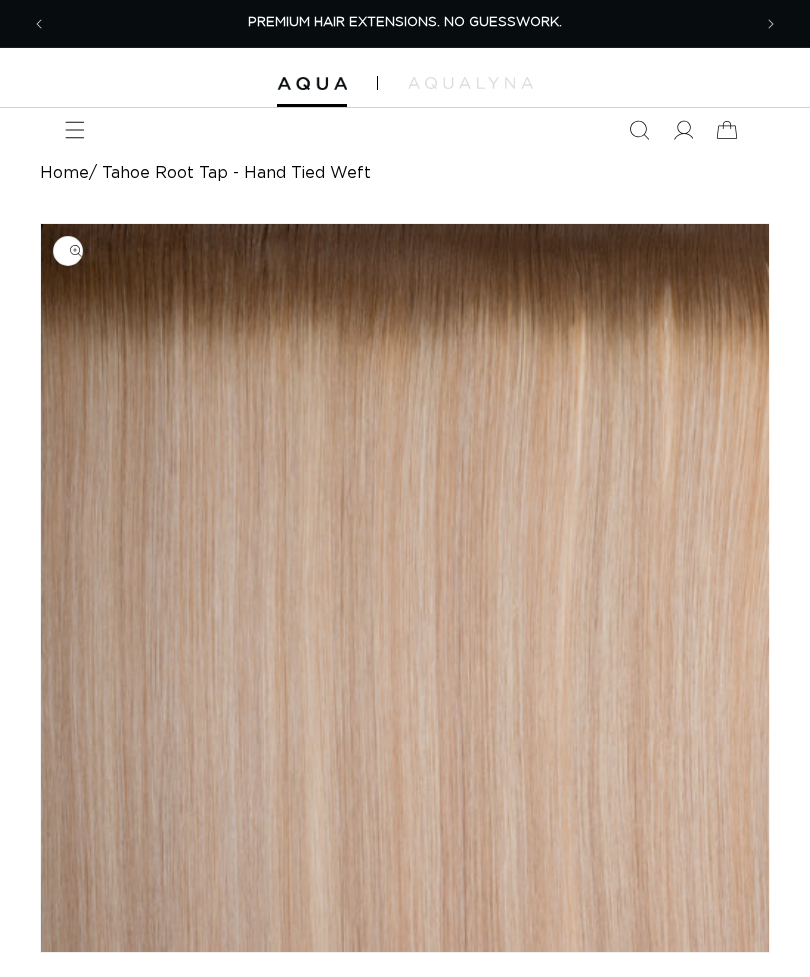 scroll, scrollTop: 75, scrollLeft: 0, axis: vertical 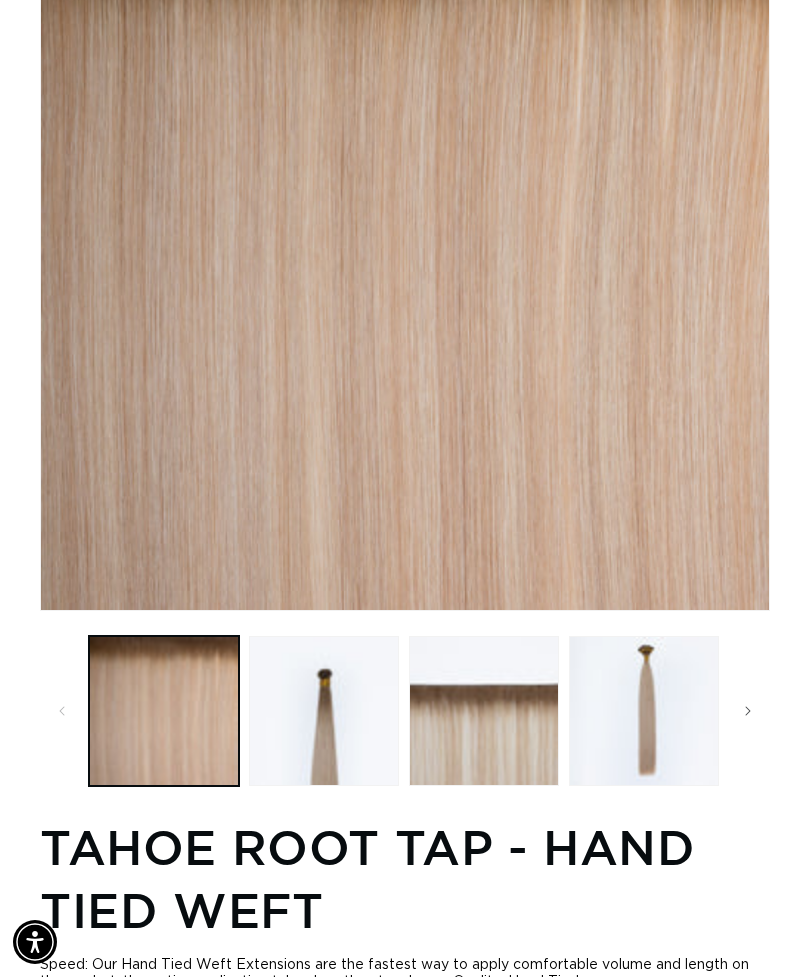 click at bounding box center (644, 711) 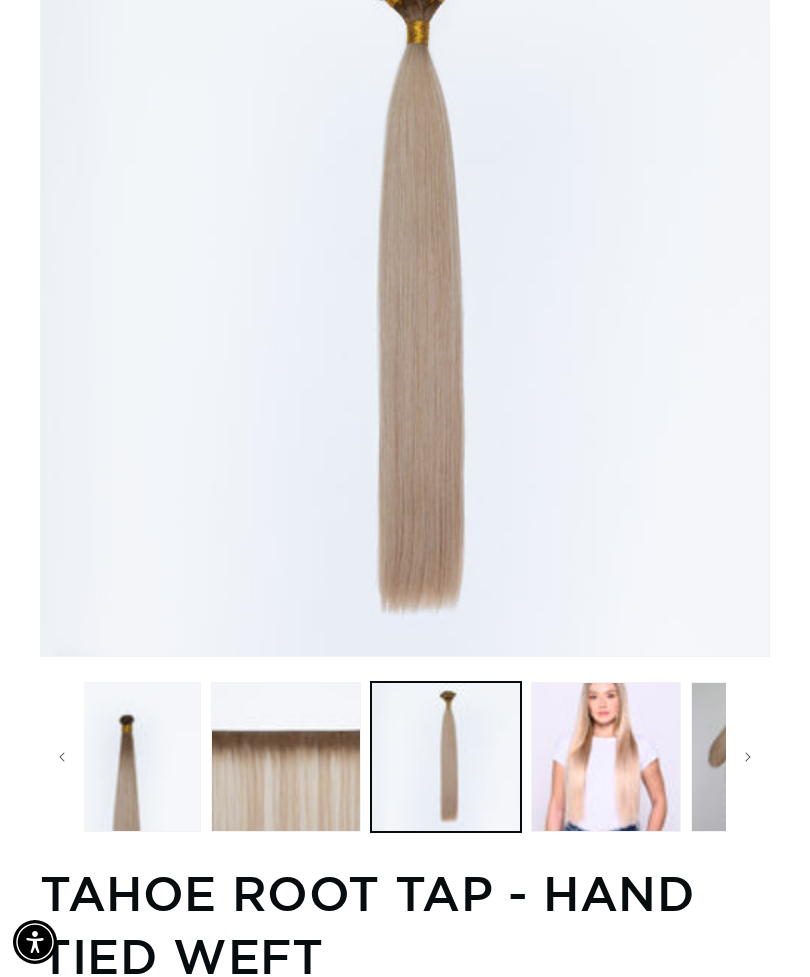 scroll, scrollTop: 239, scrollLeft: 0, axis: vertical 